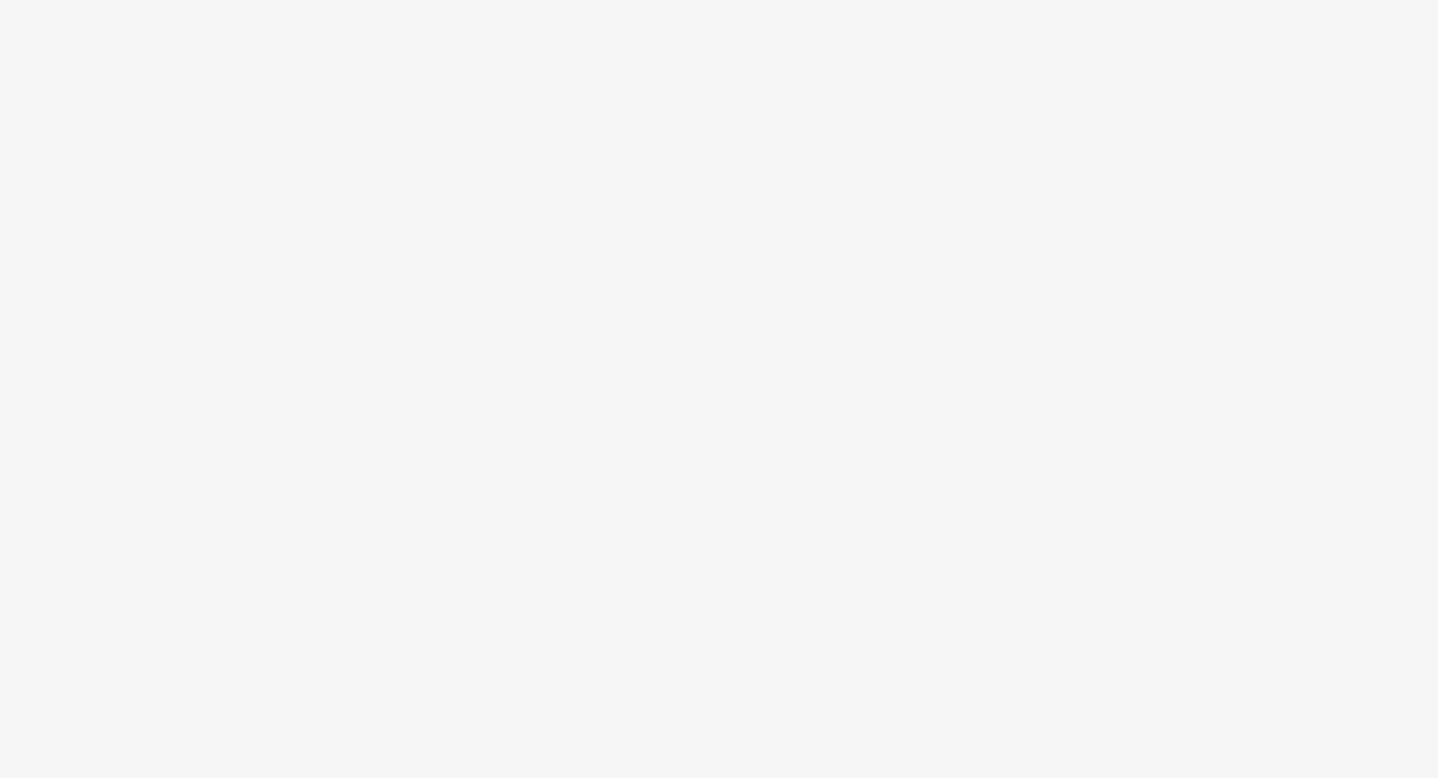 scroll, scrollTop: 0, scrollLeft: 0, axis: both 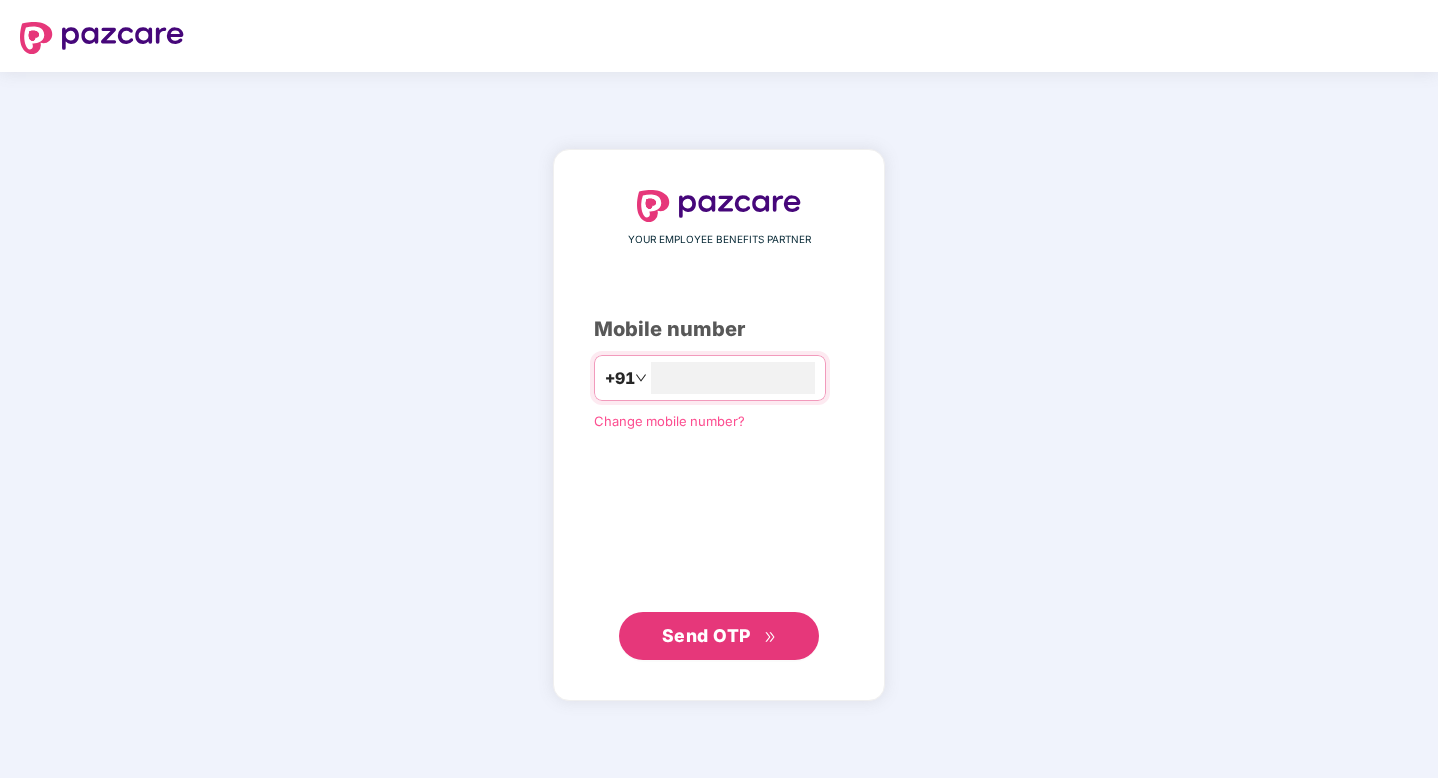 type on "**********" 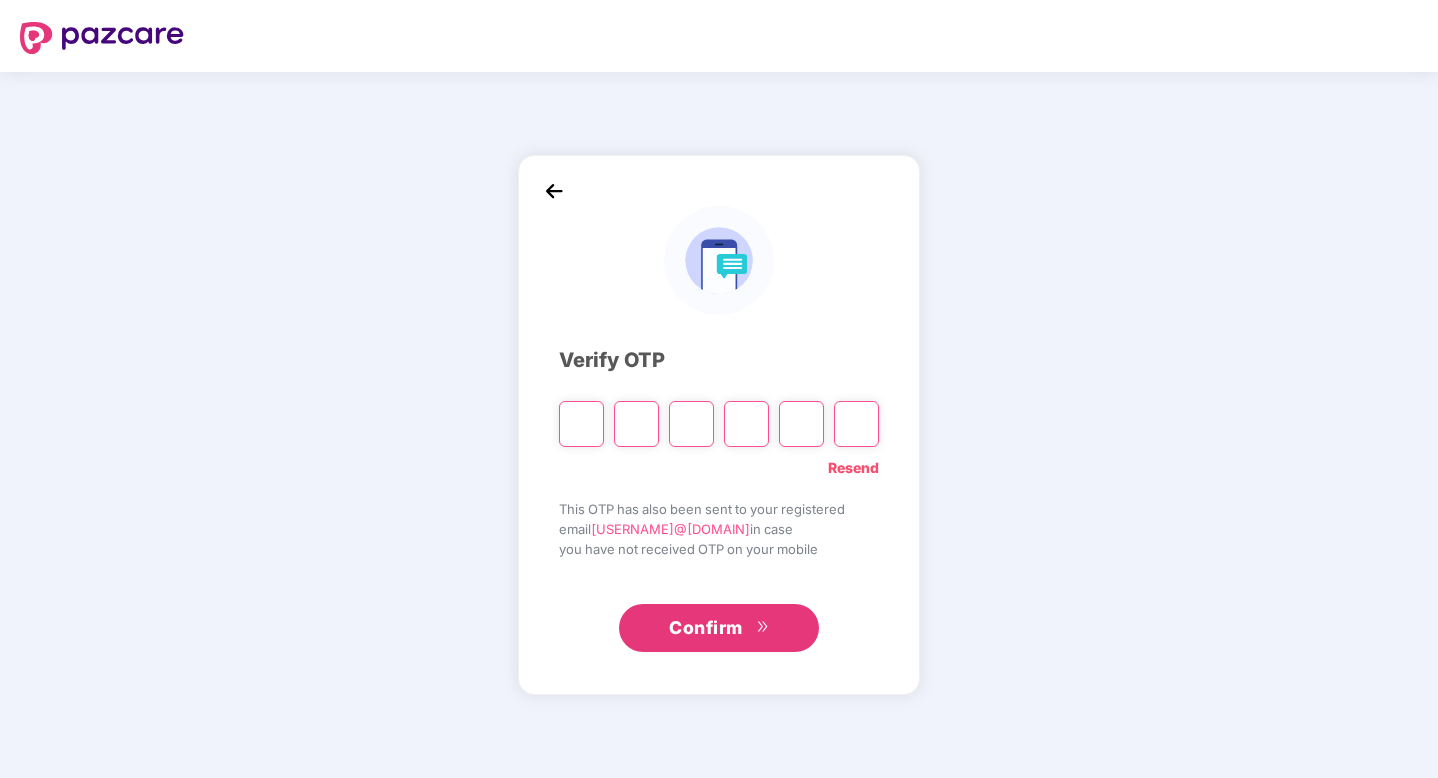 type on "*" 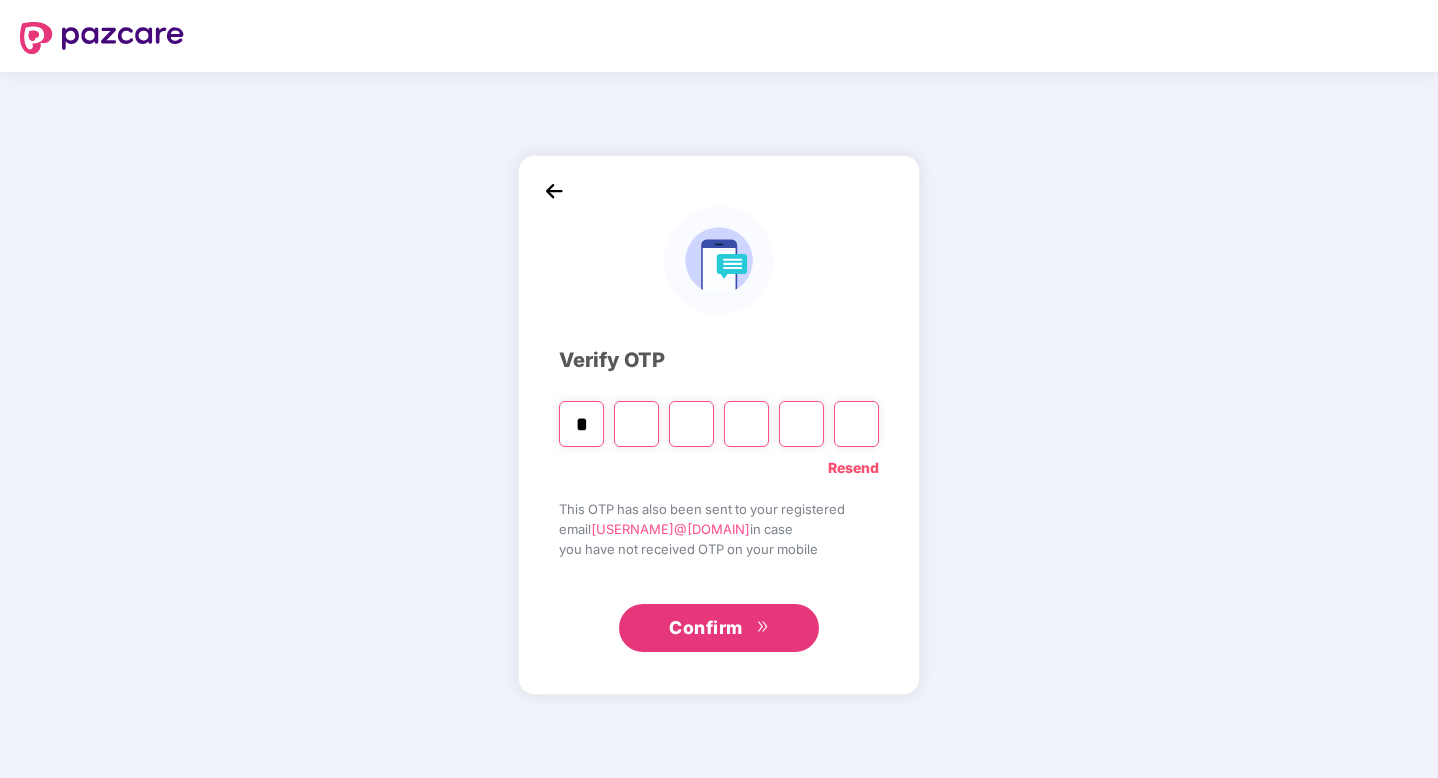 type on "*" 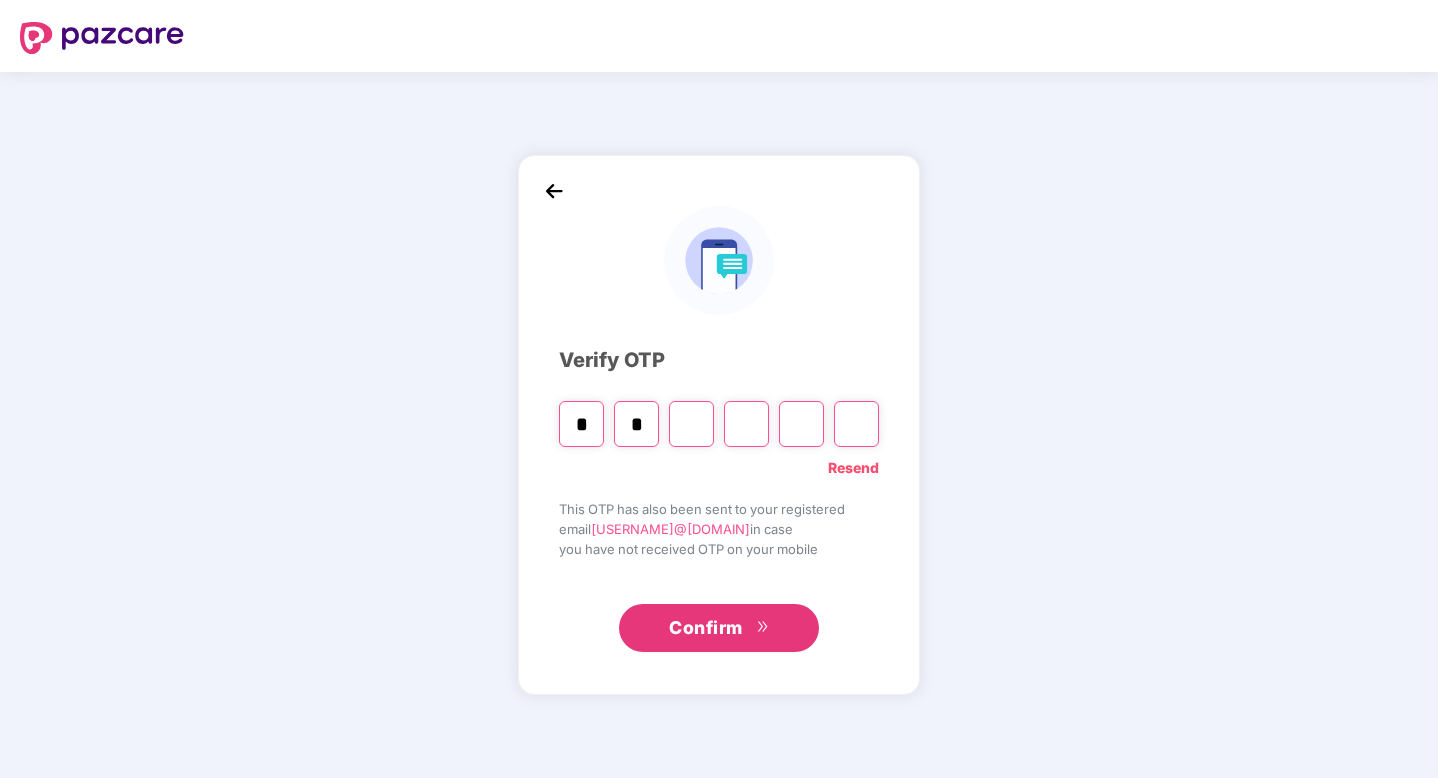 type on "*" 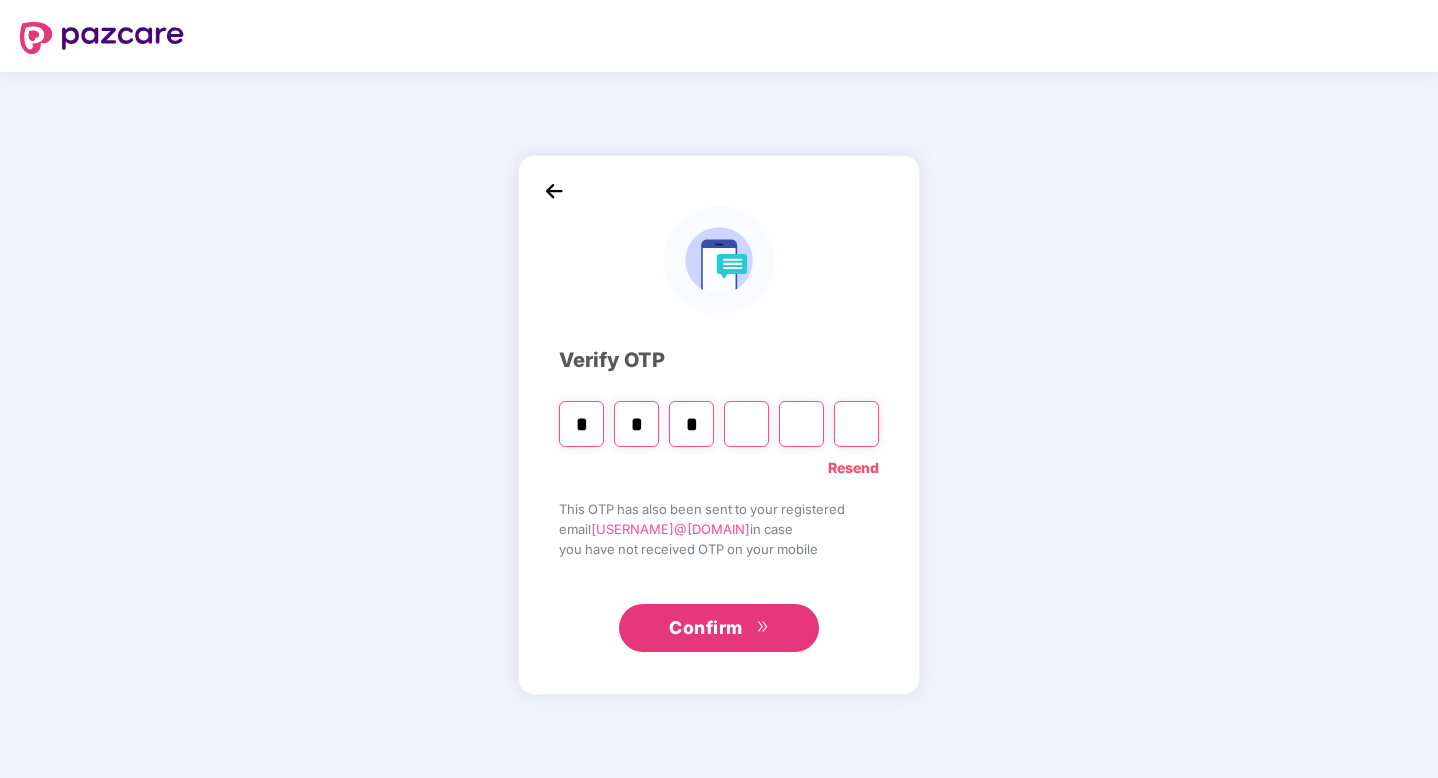 type on "*" 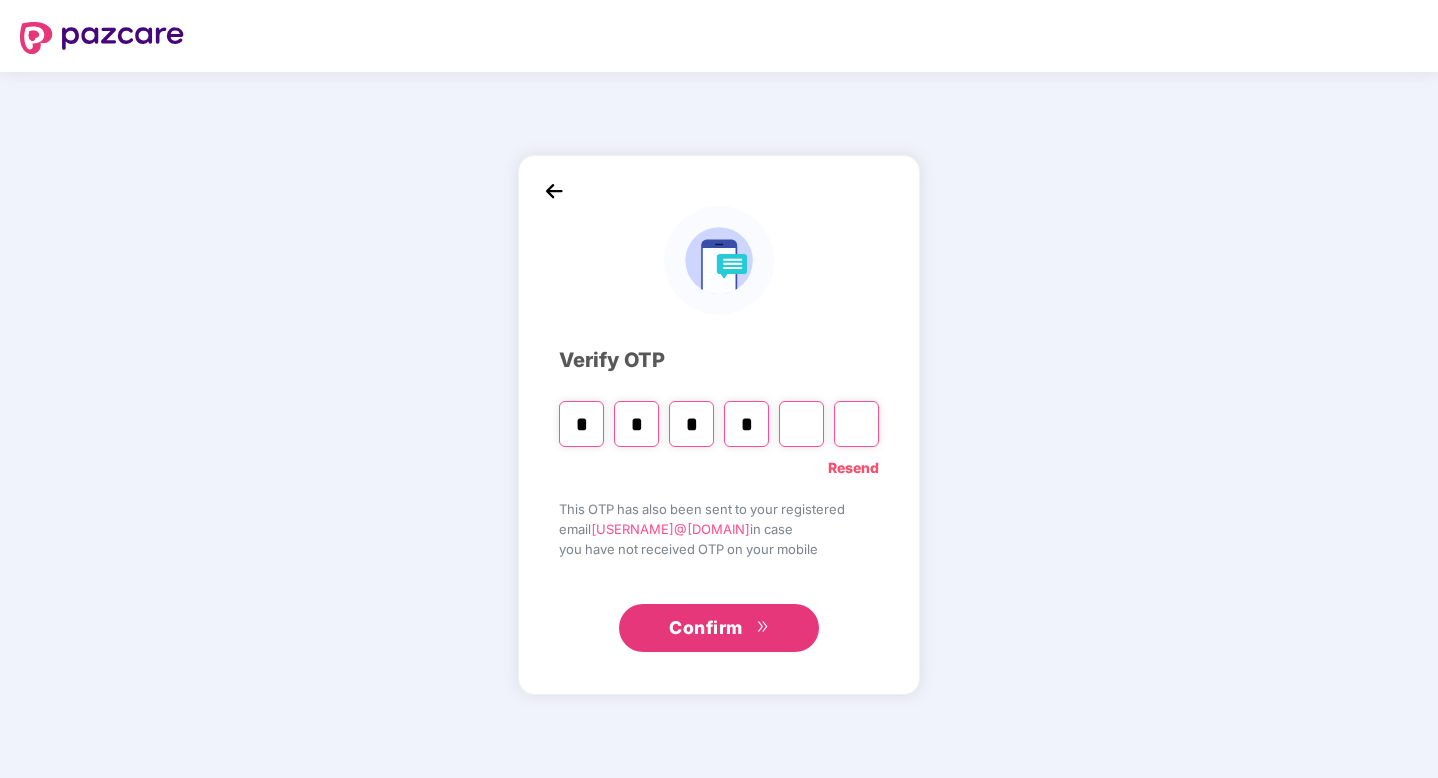 type on "*" 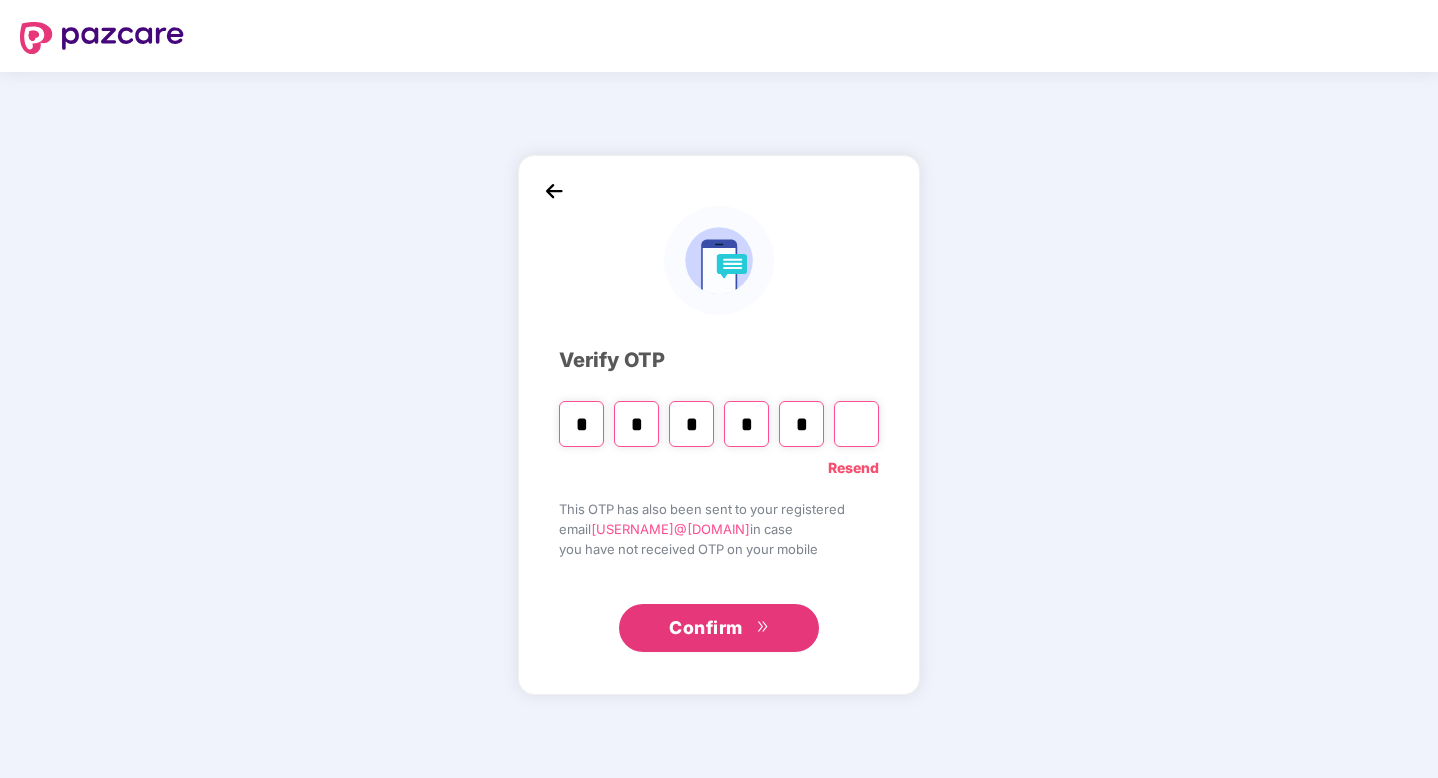 type on "*" 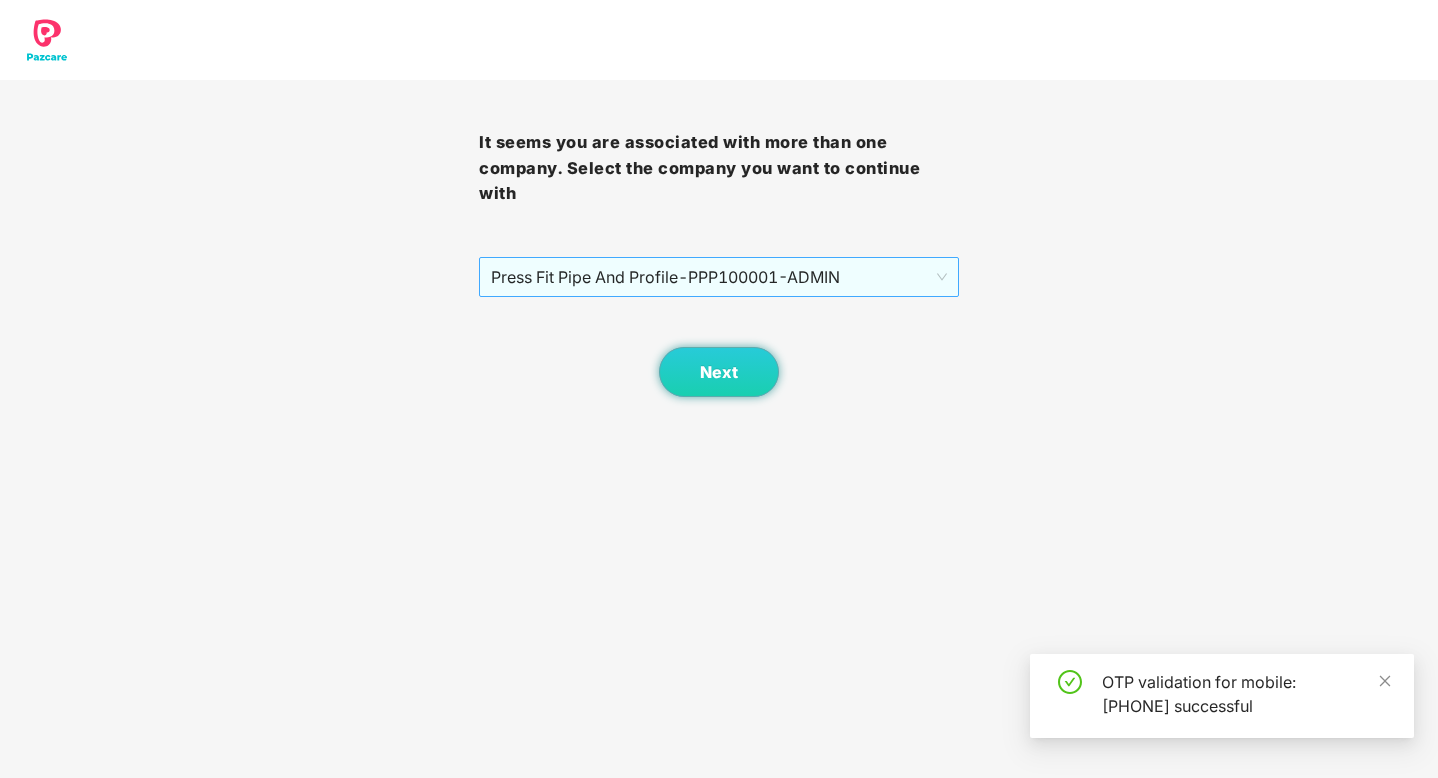 click on "Press Fit Pipe And Profile  -  PPP100001  -  ADMIN" at bounding box center (718, 277) 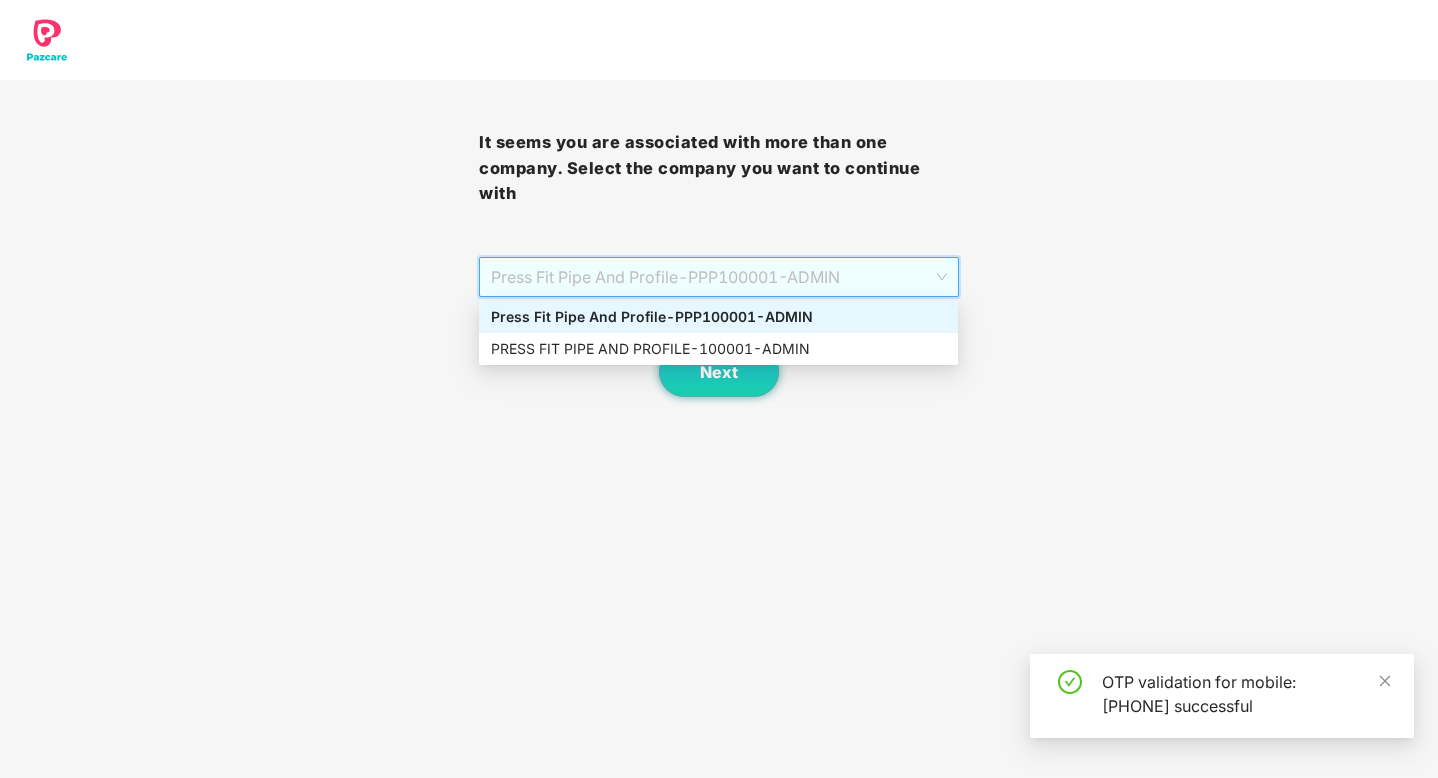 click on "Press Fit Pipe And Profile  -  PPP100001  -  ADMIN" at bounding box center (718, 277) 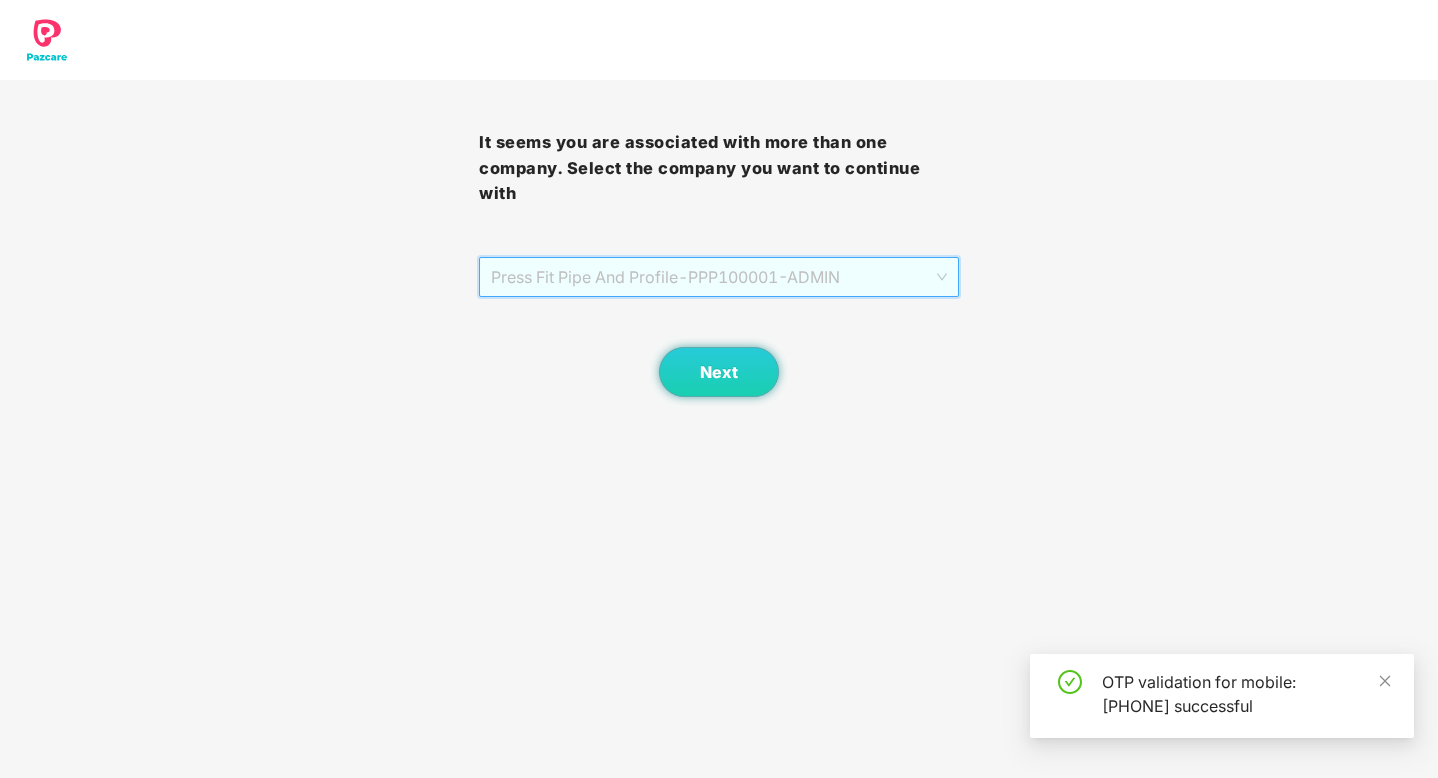click on "Press Fit Pipe And Profile  -  PPP100001  -  ADMIN" at bounding box center (718, 277) 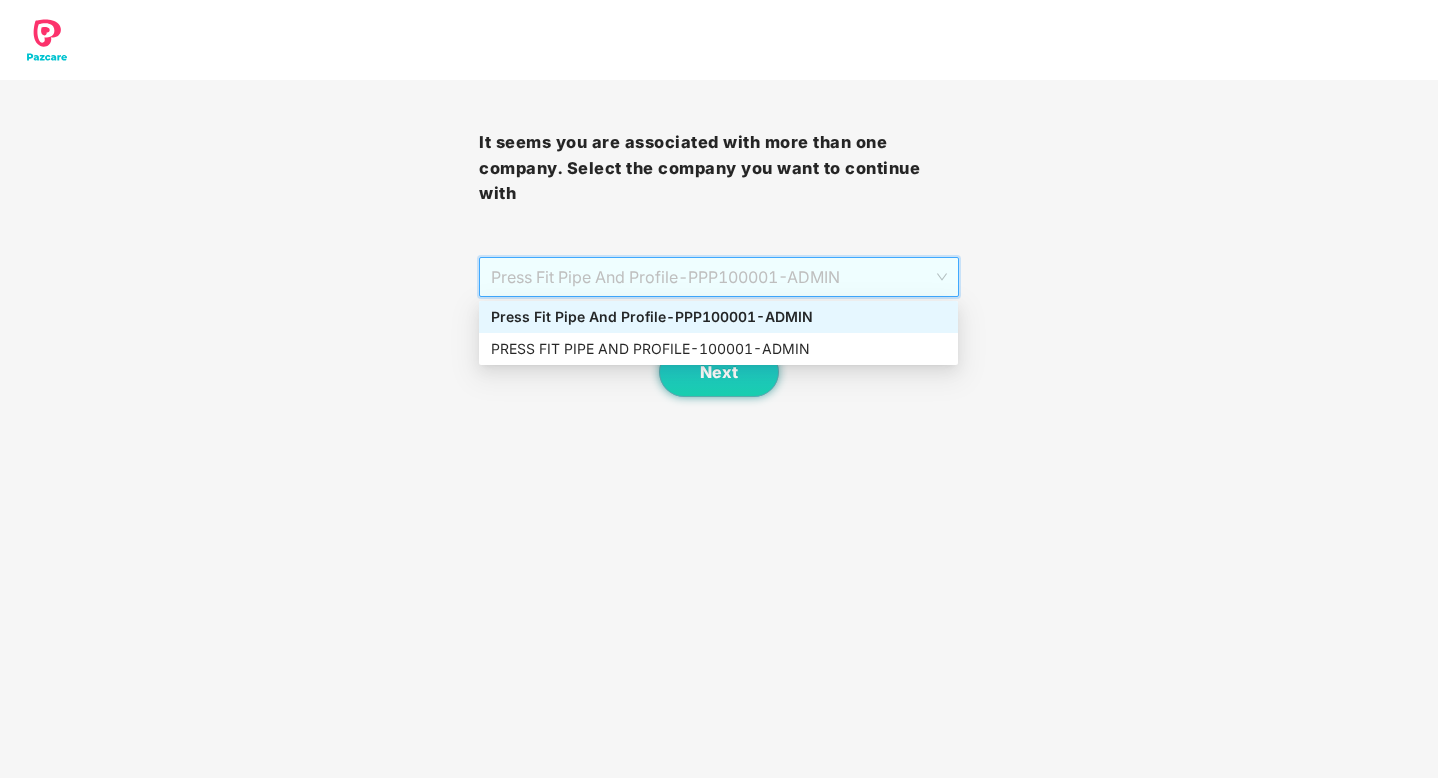 click on "Press Fit Pipe And Profile  -  PPP100001  -  ADMIN" at bounding box center [718, 277] 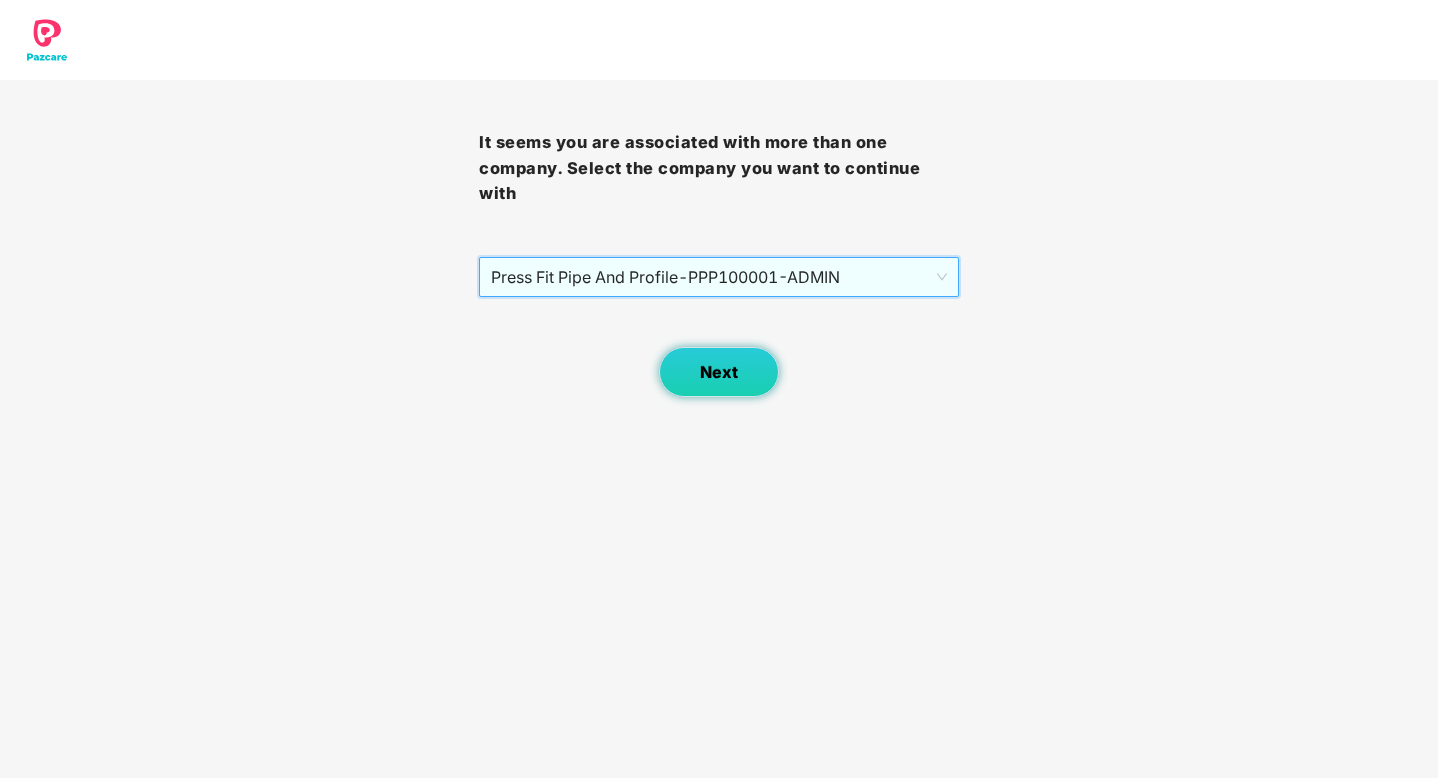 click on "Next" at bounding box center [719, 372] 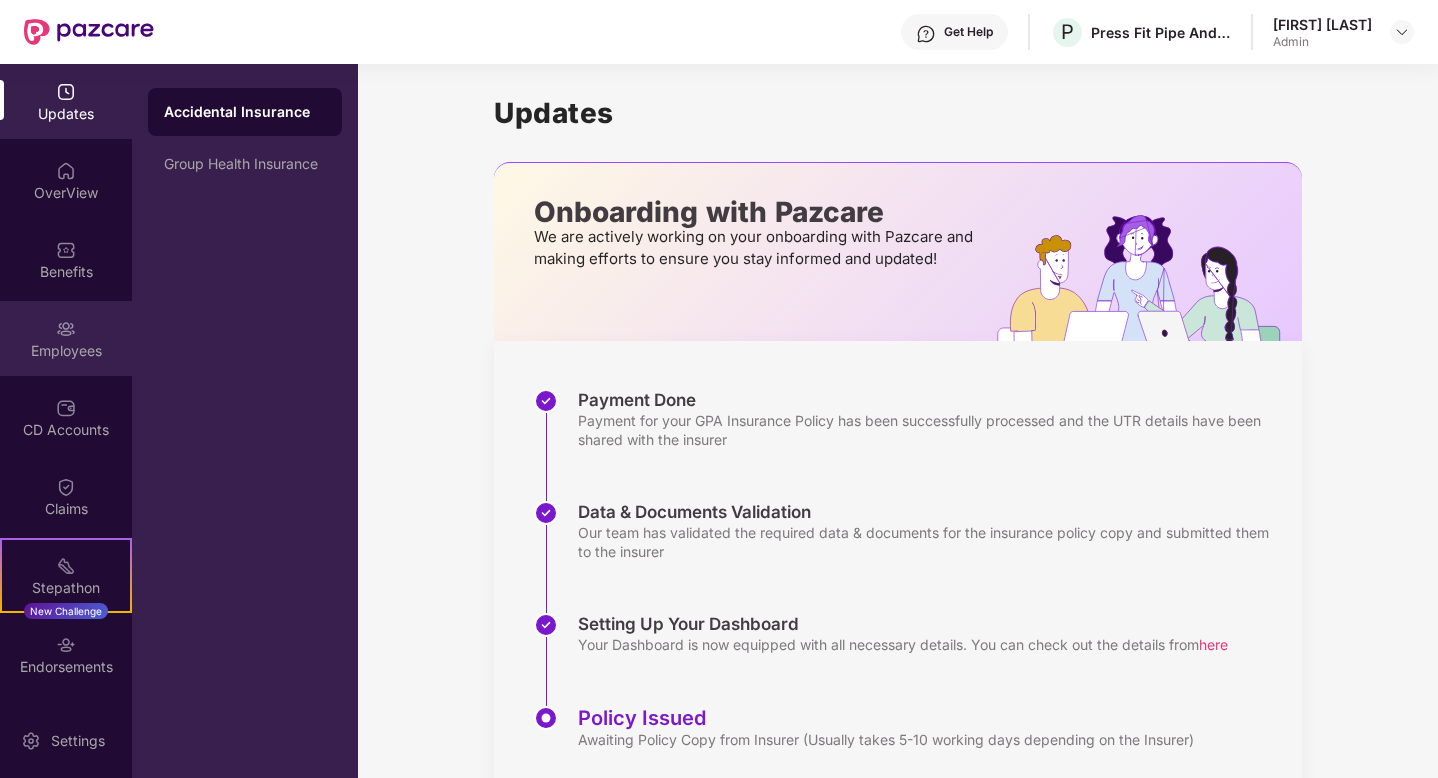 click at bounding box center (66, 329) 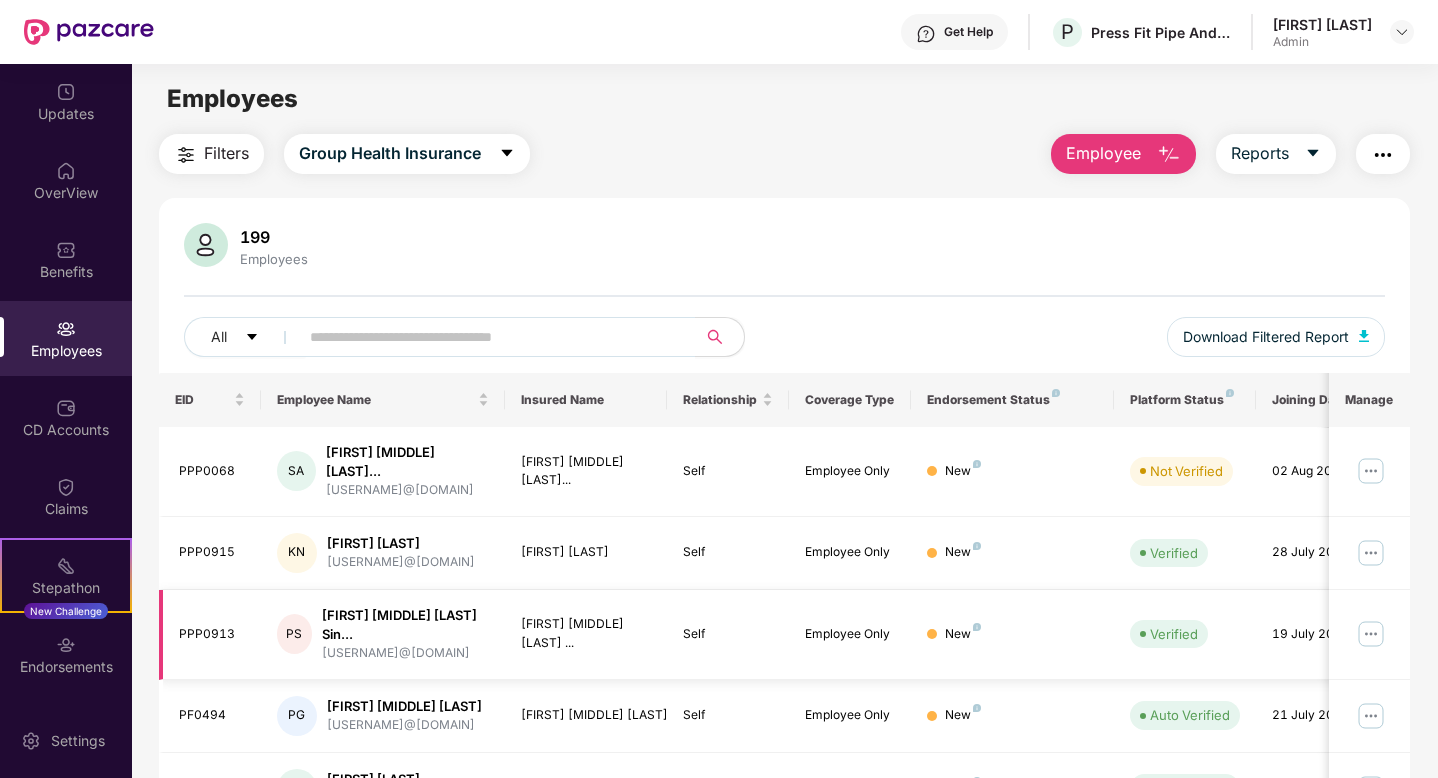 scroll, scrollTop: 0, scrollLeft: 50, axis: horizontal 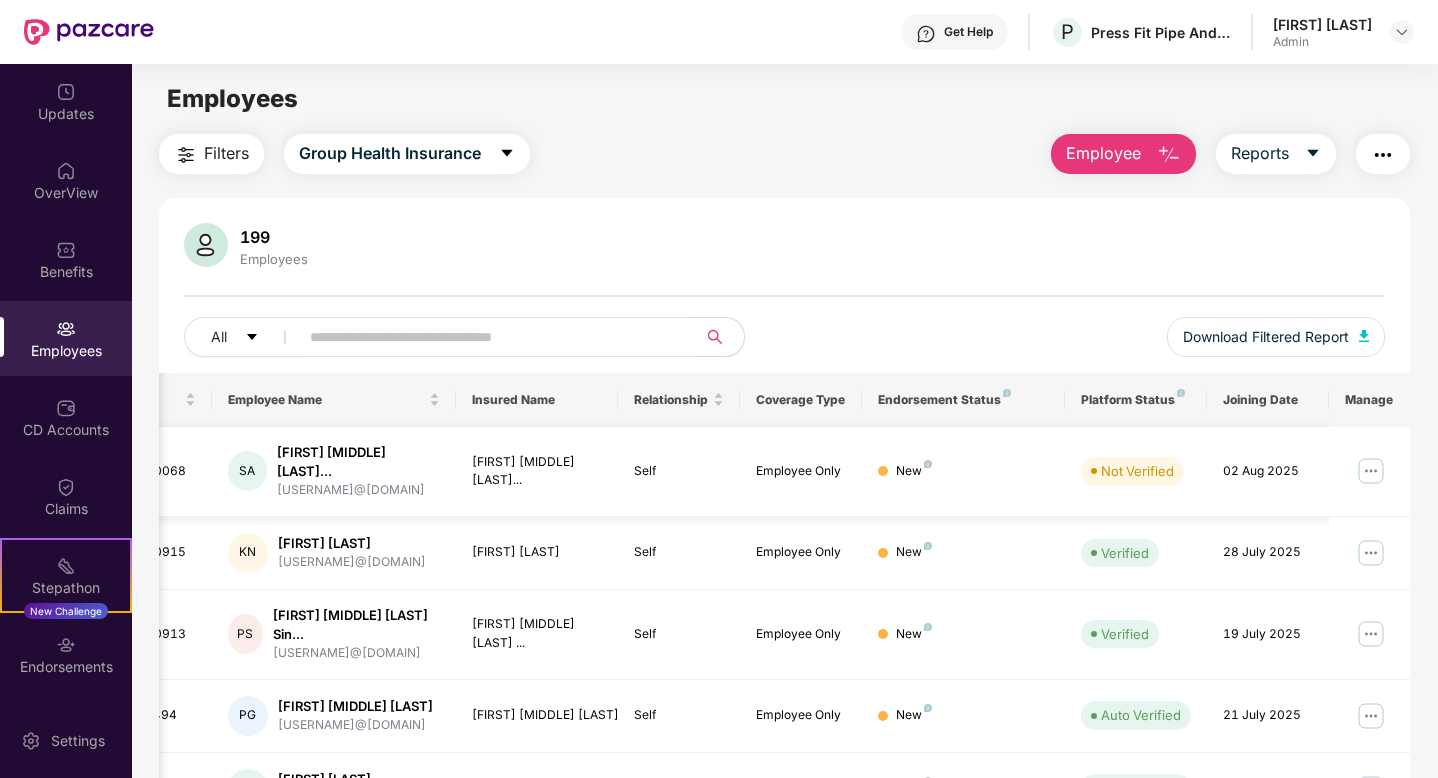 click at bounding box center (1371, 471) 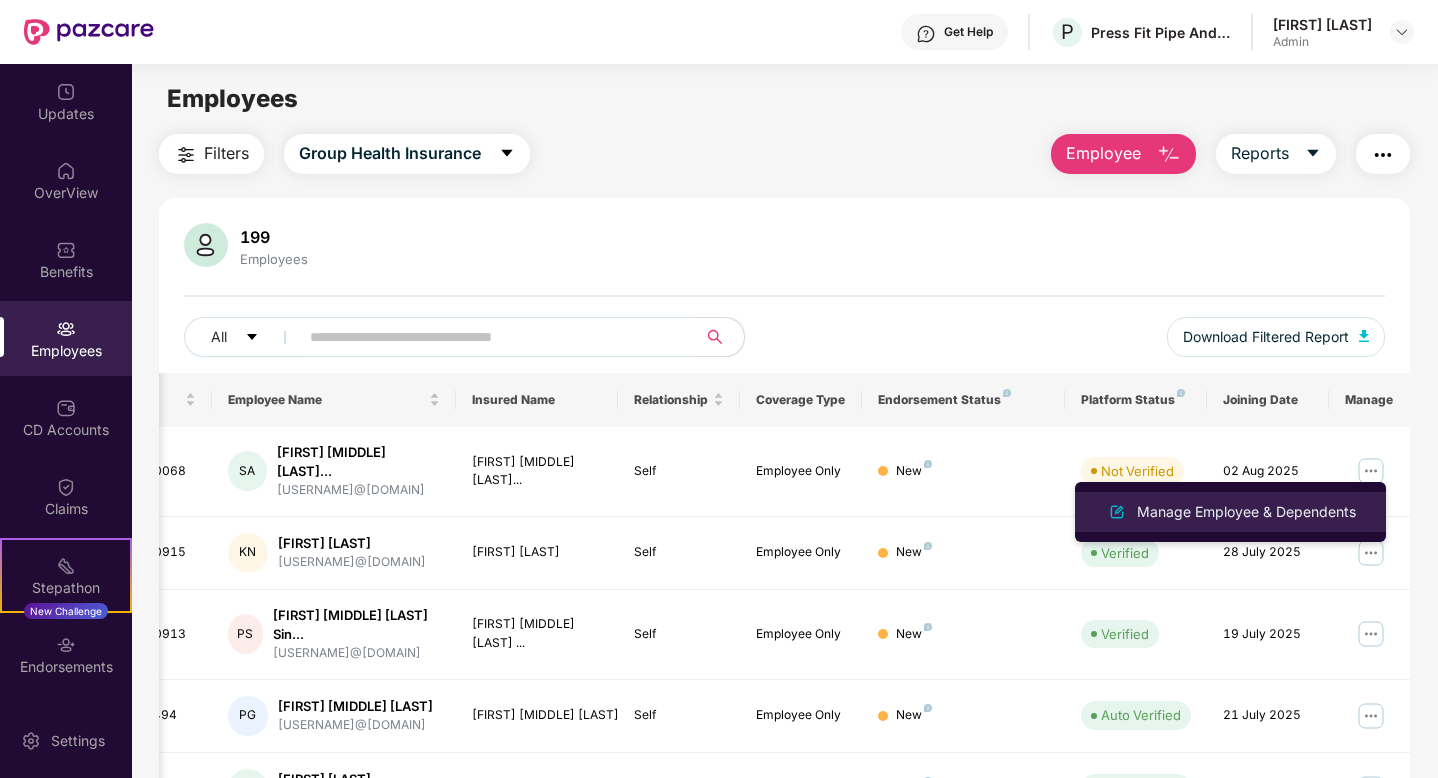 click on "Manage Employee & Dependents" at bounding box center (1246, 512) 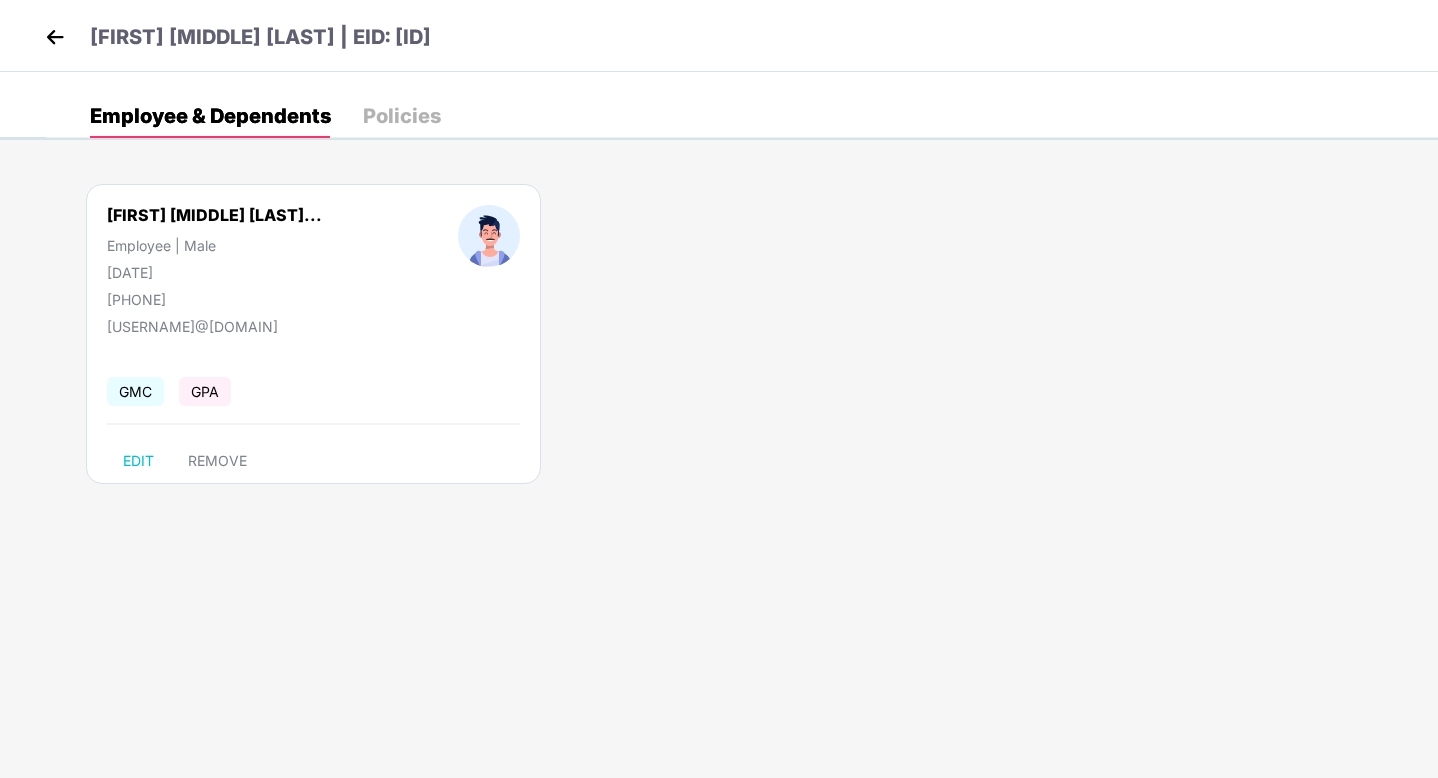 click on "Policies" at bounding box center [402, 116] 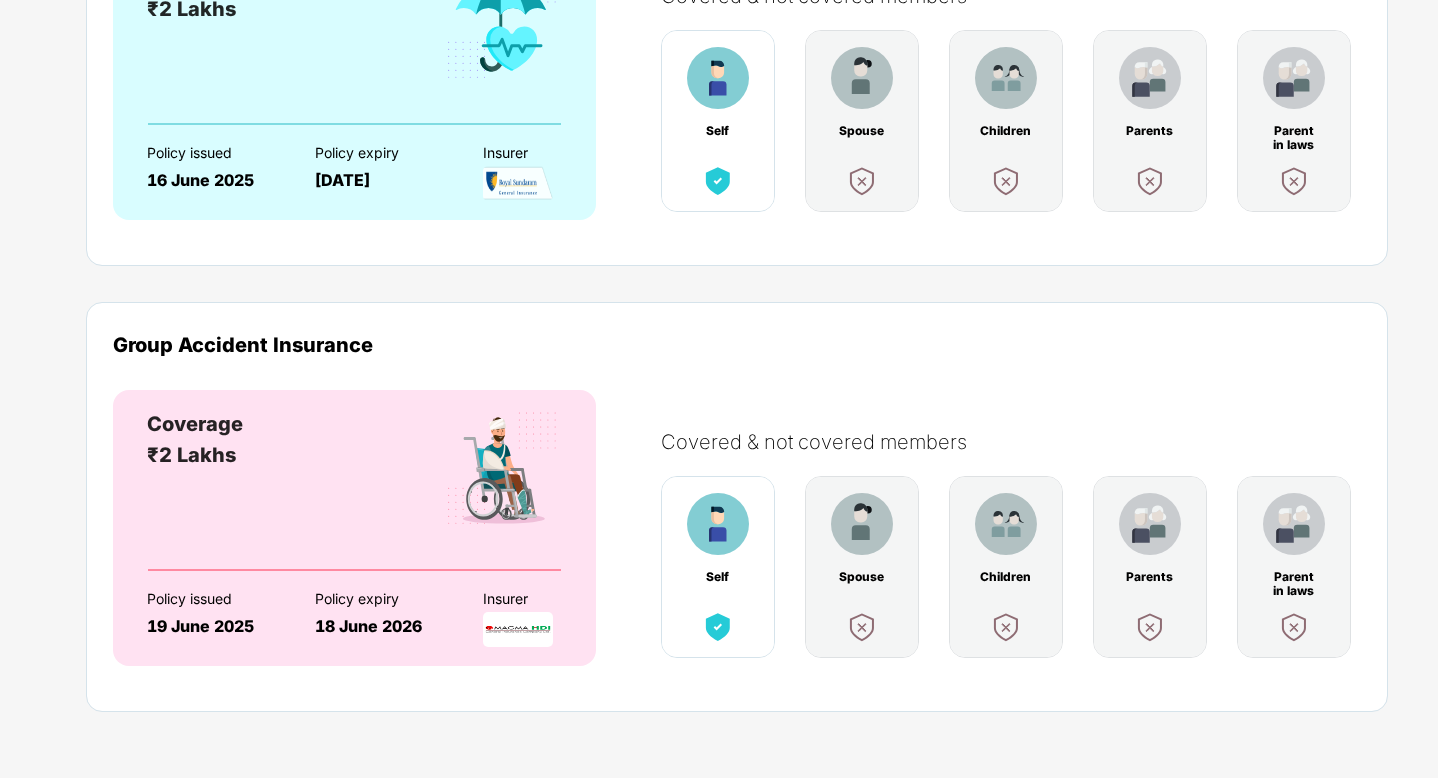 scroll, scrollTop: 0, scrollLeft: 0, axis: both 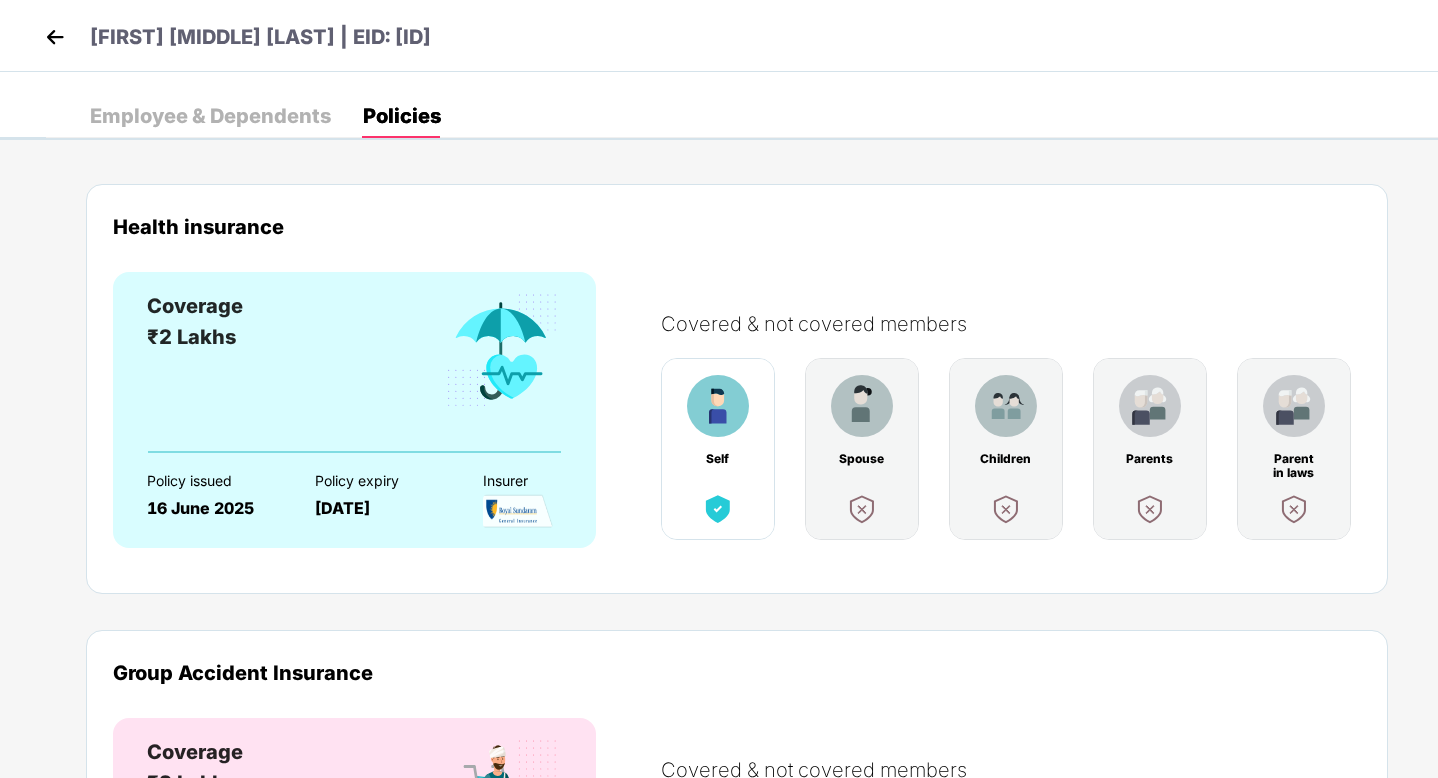 click on "Employee & Dependents" at bounding box center [210, 116] 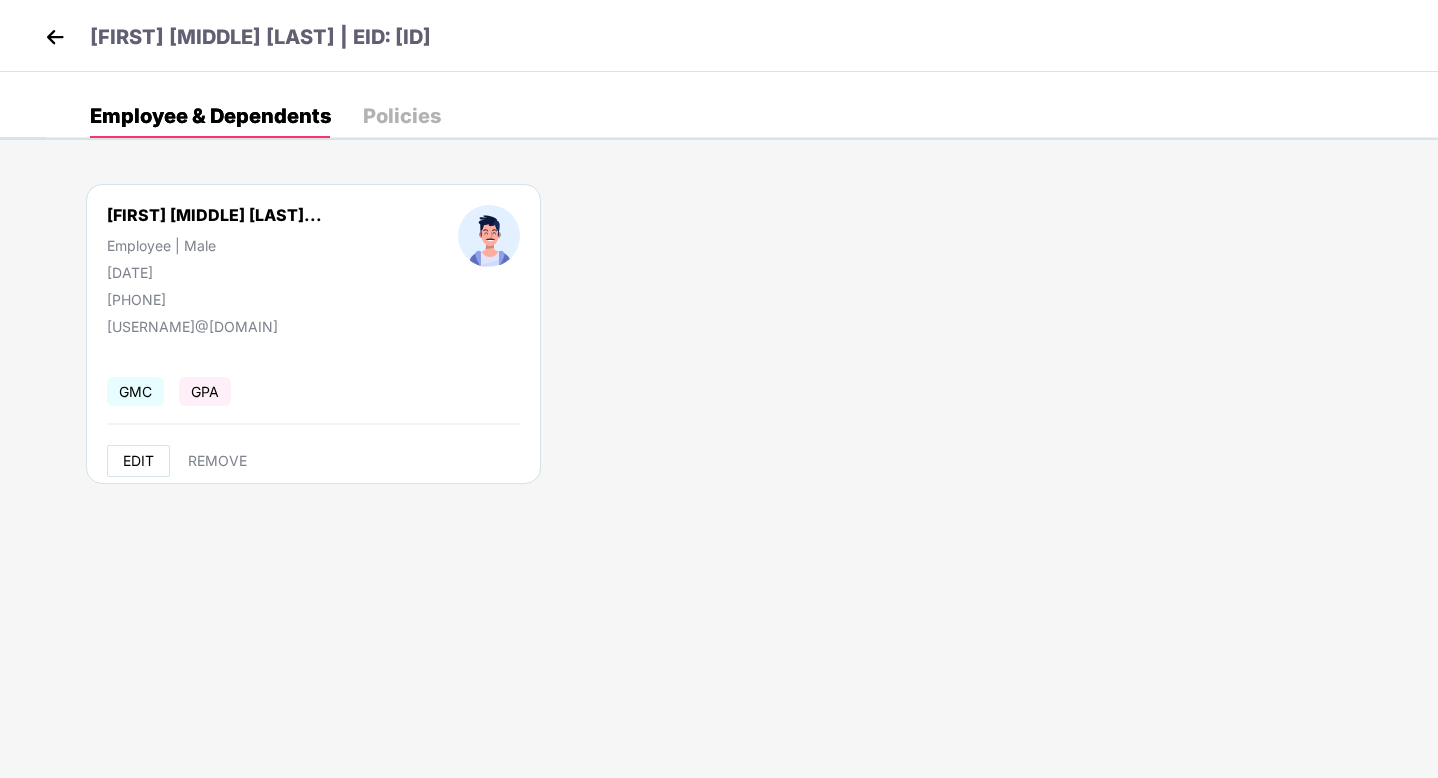 click on "EDIT" at bounding box center [138, 461] 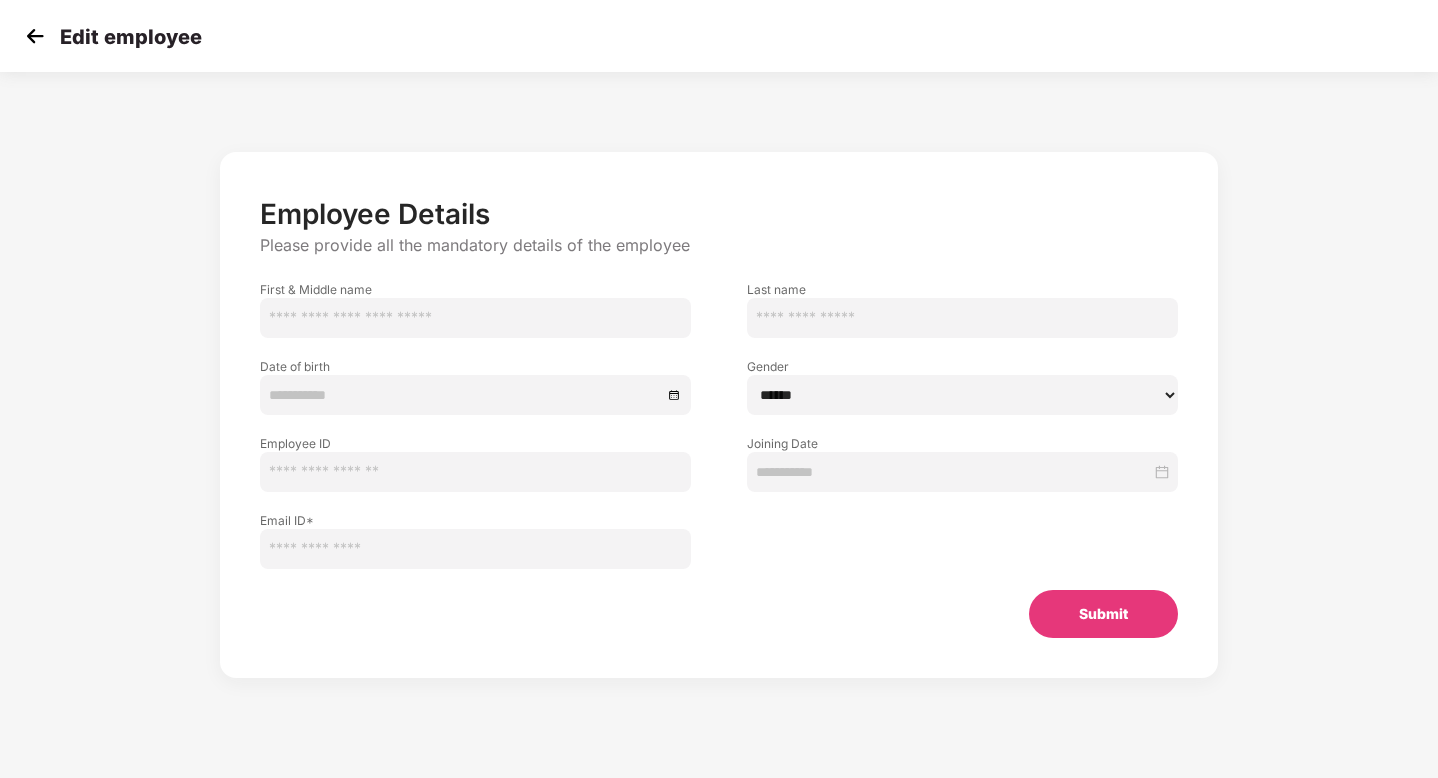 type on "**********" 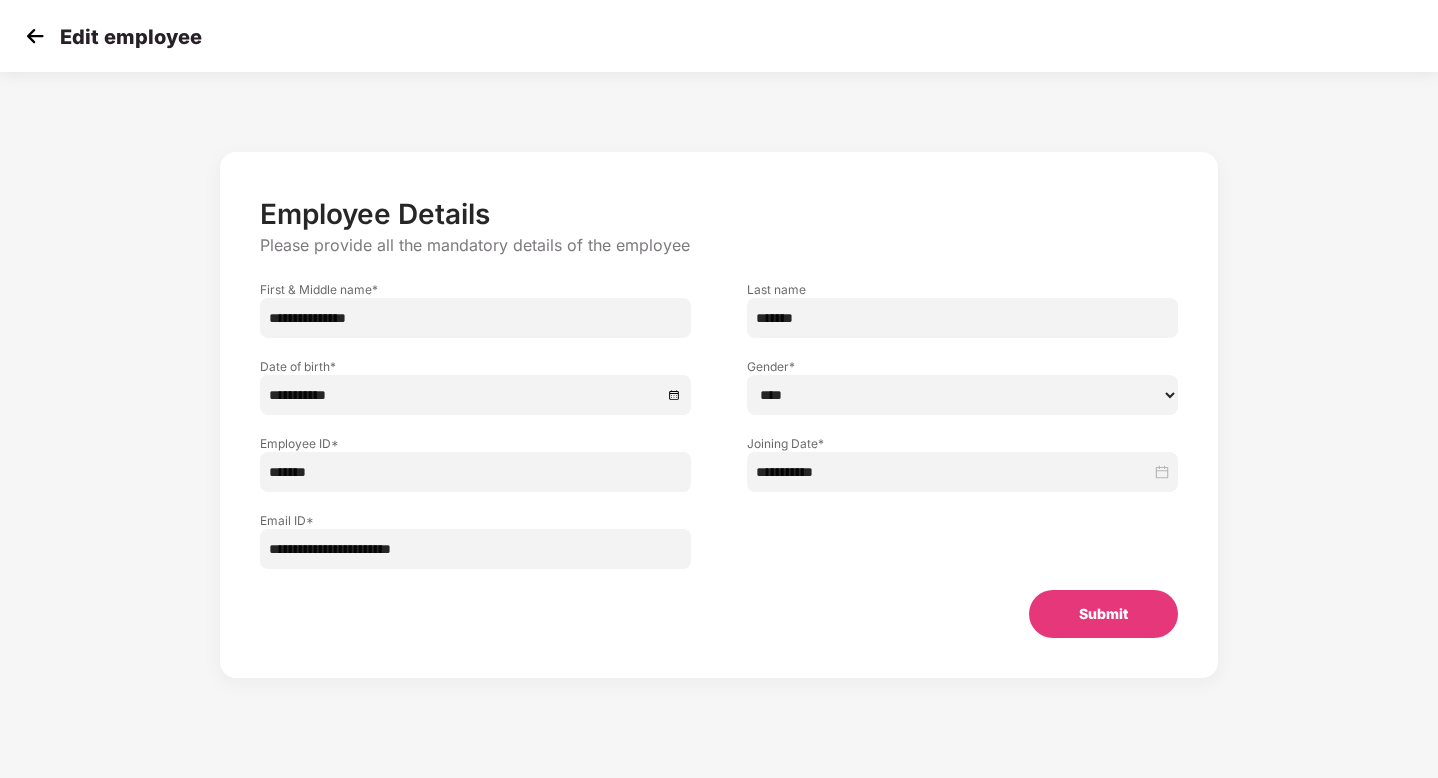 click on "Submit" at bounding box center (1103, 614) 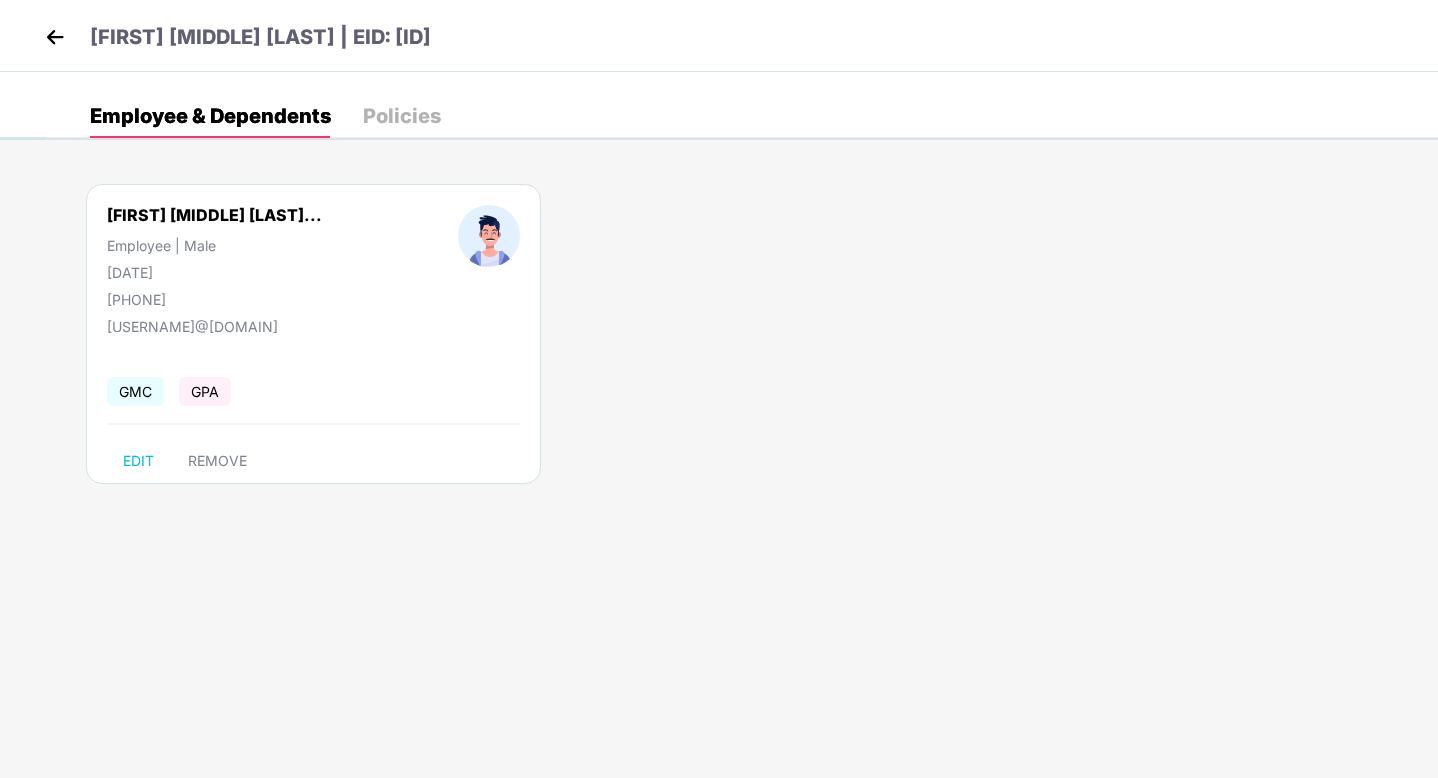 click at bounding box center (55, 37) 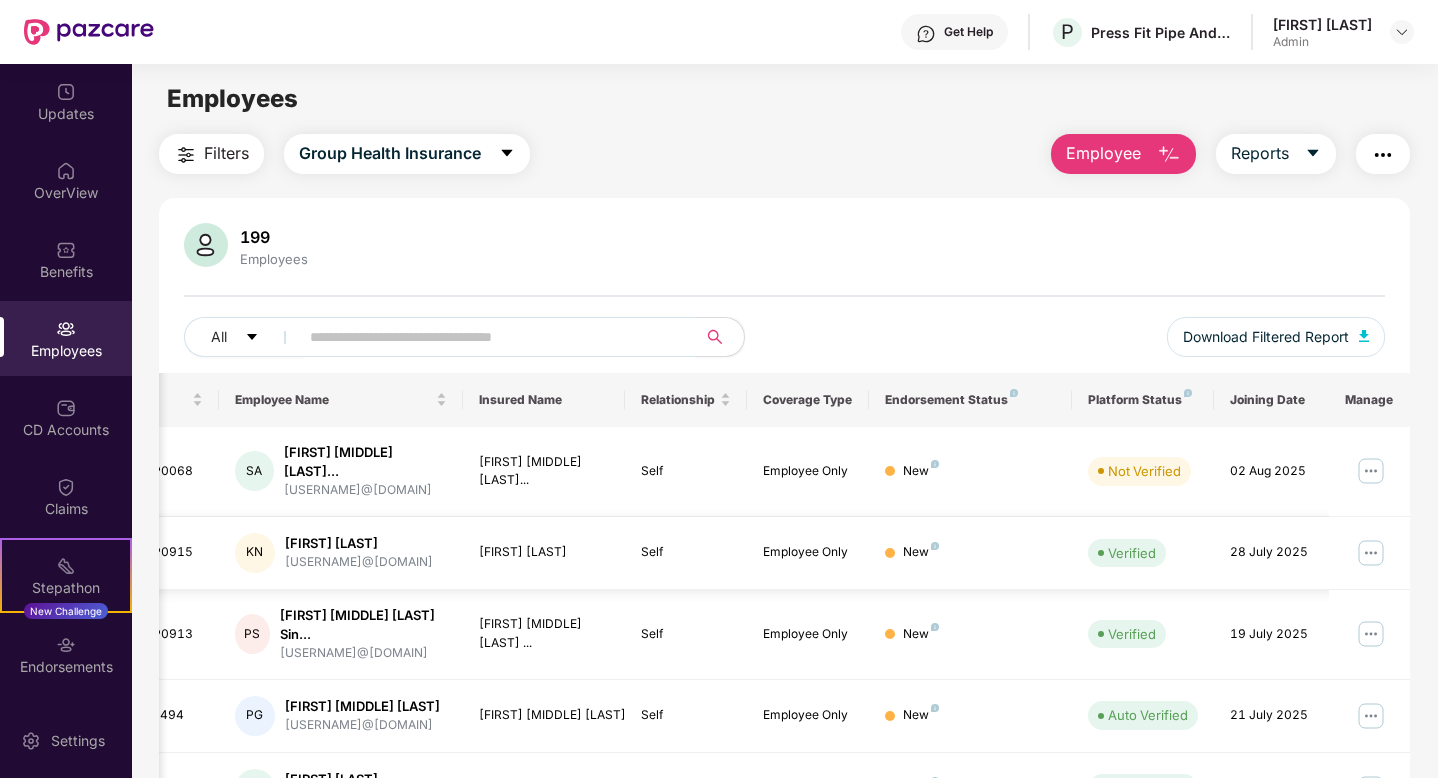 scroll, scrollTop: 0, scrollLeft: 50, axis: horizontal 